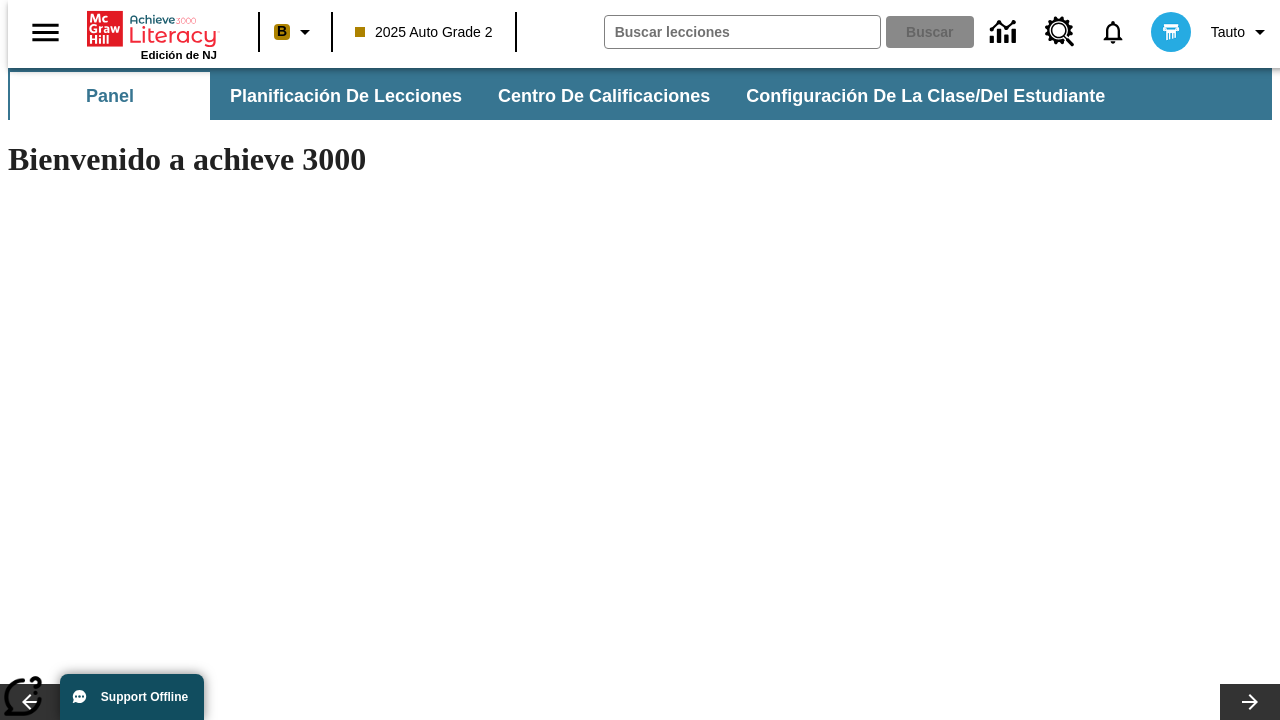 scroll, scrollTop: 0, scrollLeft: 0, axis: both 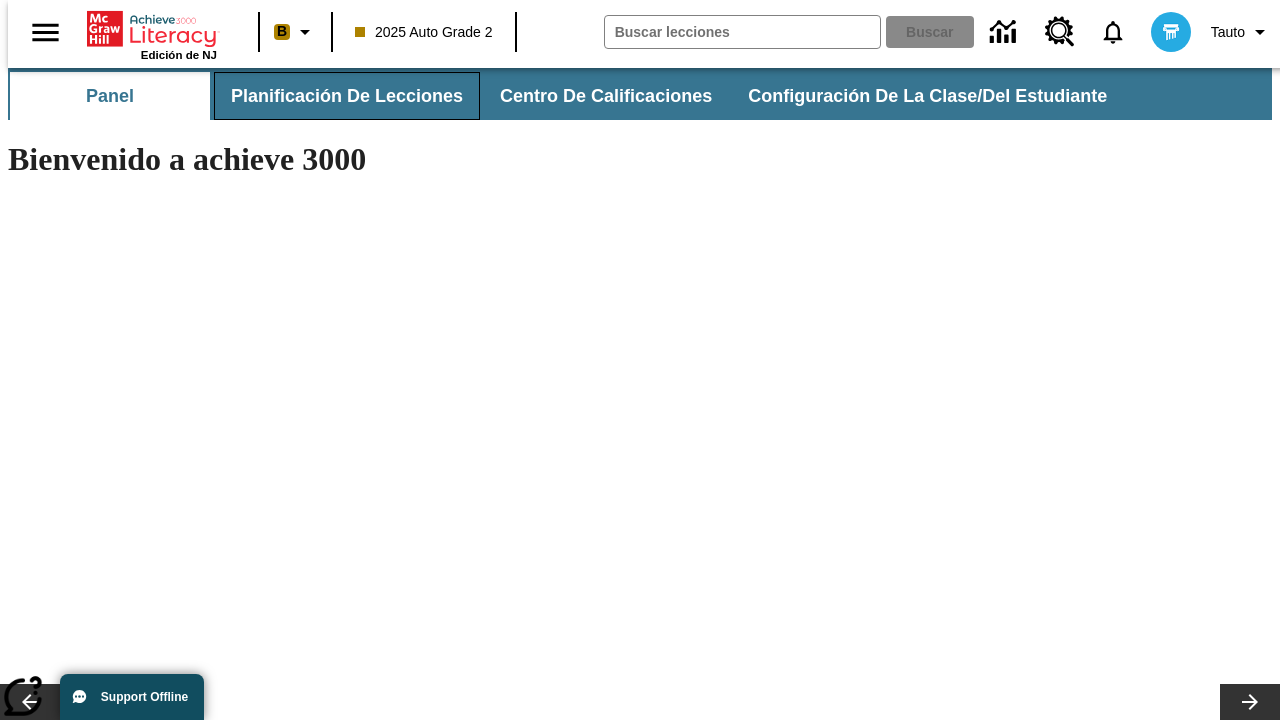click on "Planificación de lecciones" at bounding box center (347, 96) 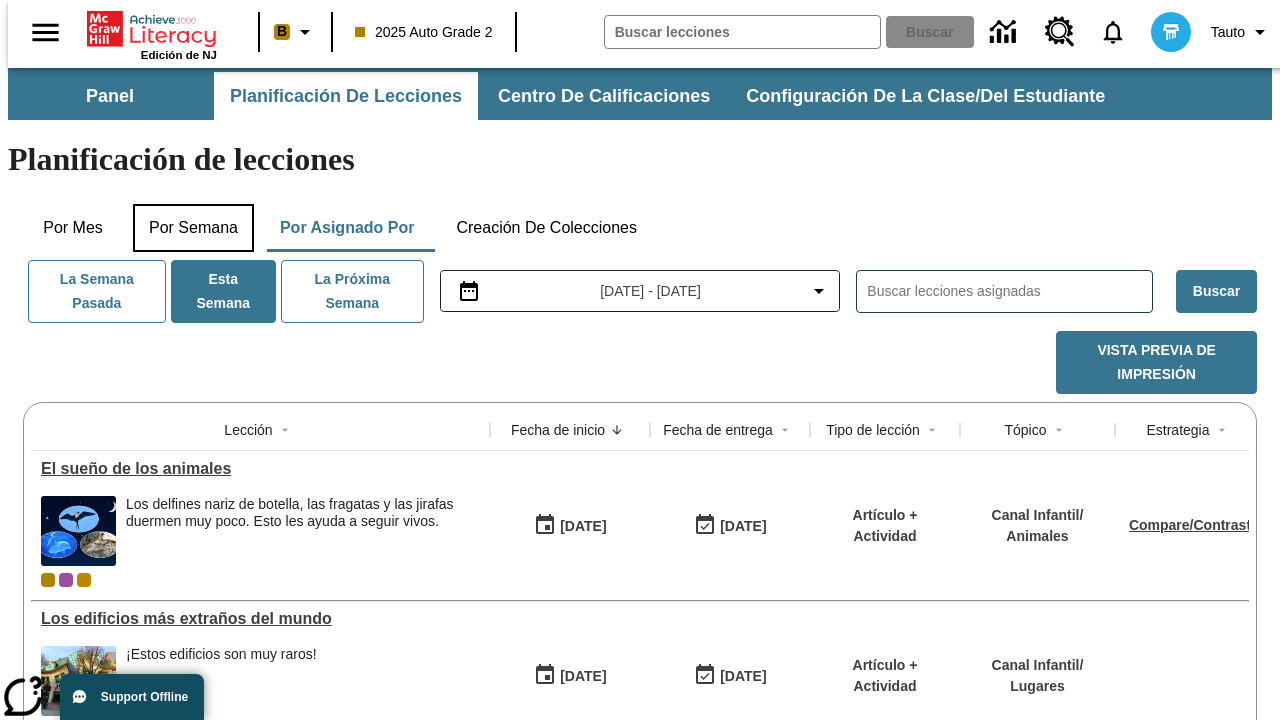 click on "Por semana" at bounding box center (193, 228) 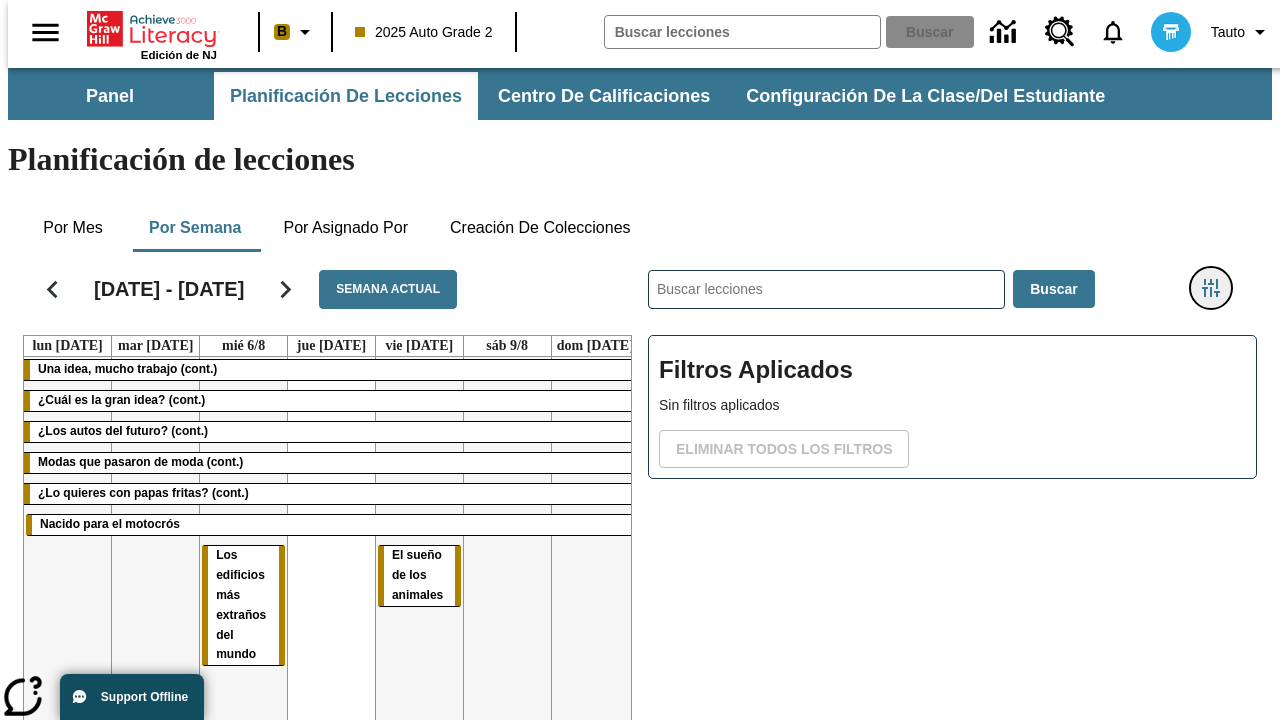 click 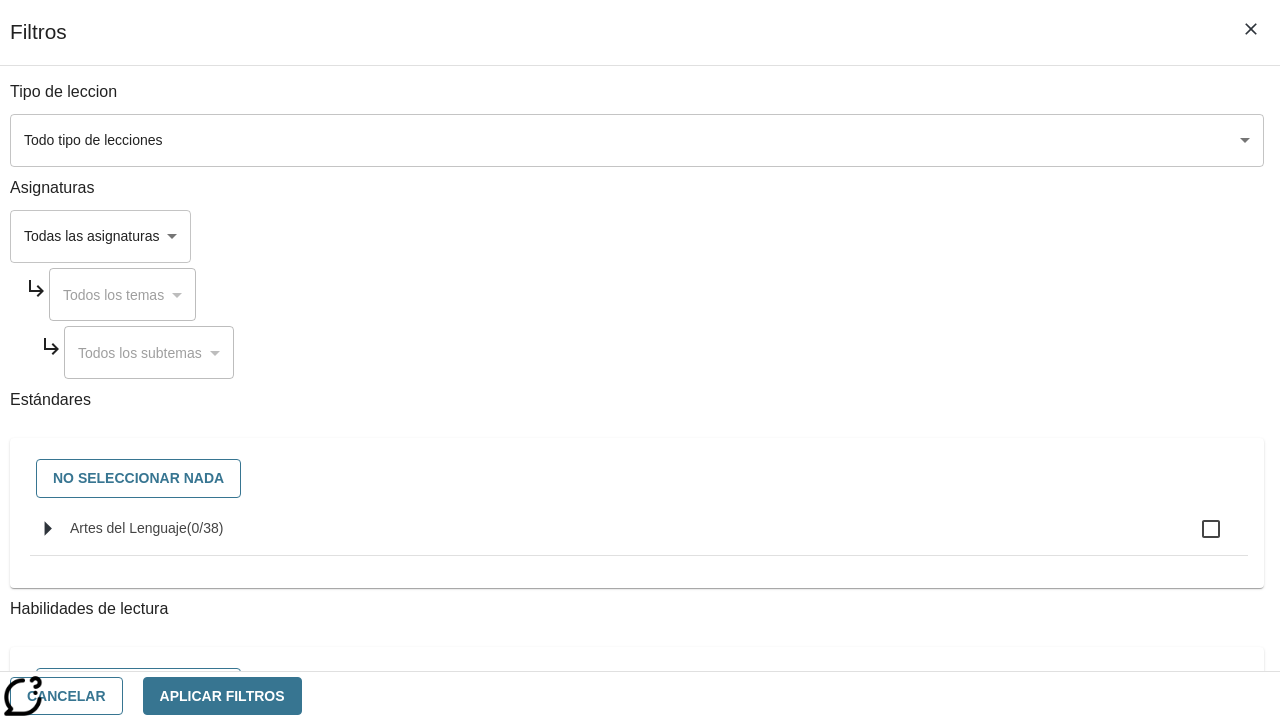 click on "Clases con el mayor puntaje hasta el  [DATE]
©   [YEAR] Achieve3000, Inc. y sus concedentes. Reservados todos los derechos.
×
Achieve 3000 CoBrowse support" at bounding box center [640, 495] 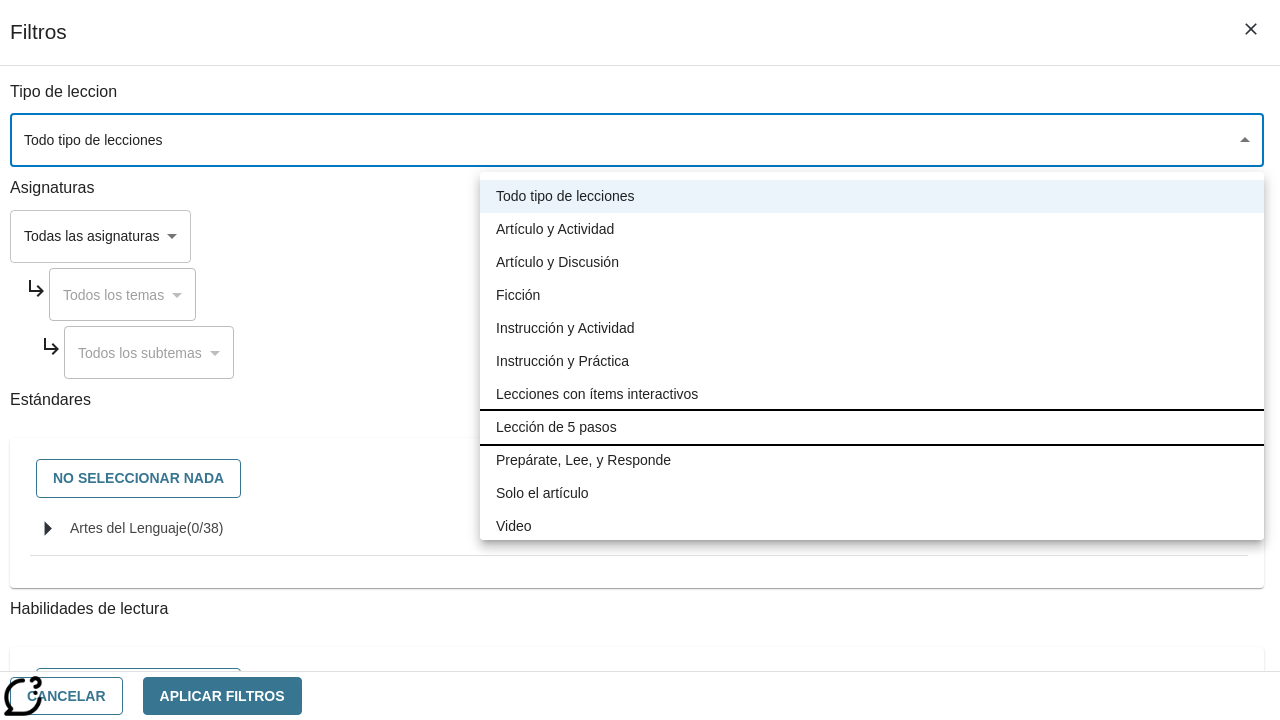 click on "Lección de 5 pasos" at bounding box center [872, 427] 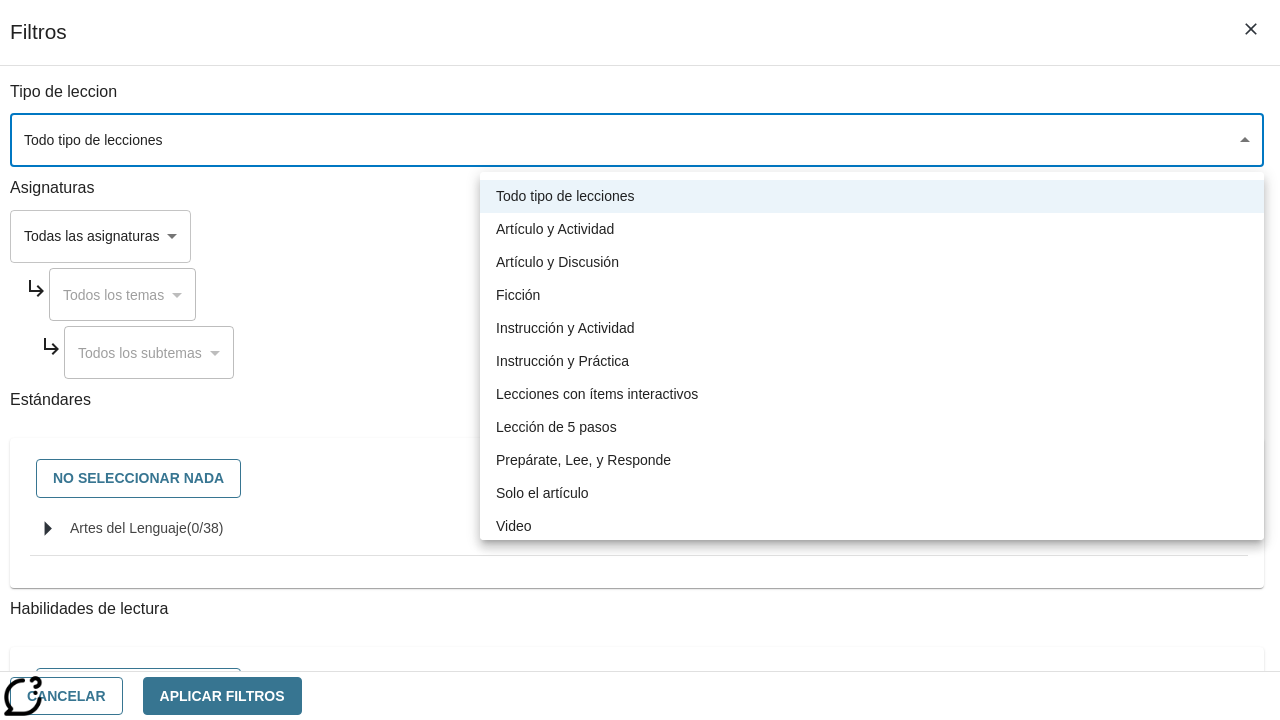 type on "1" 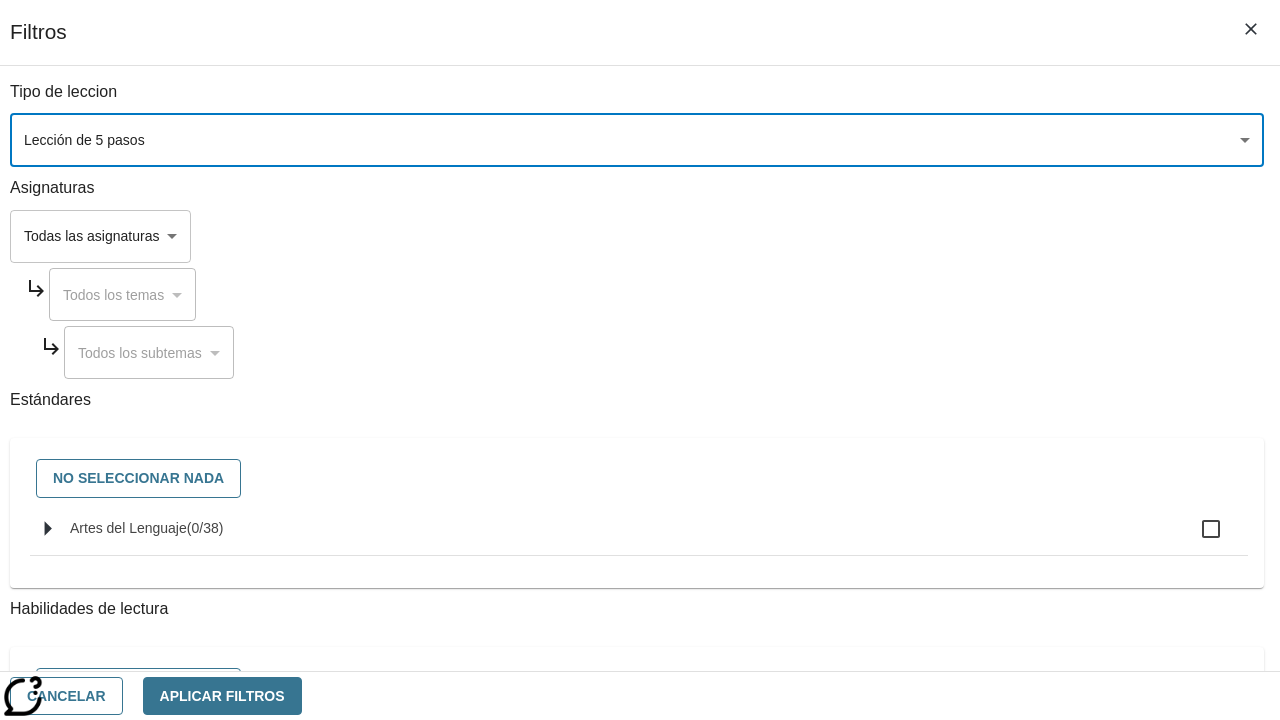 scroll, scrollTop: 778, scrollLeft: 0, axis: vertical 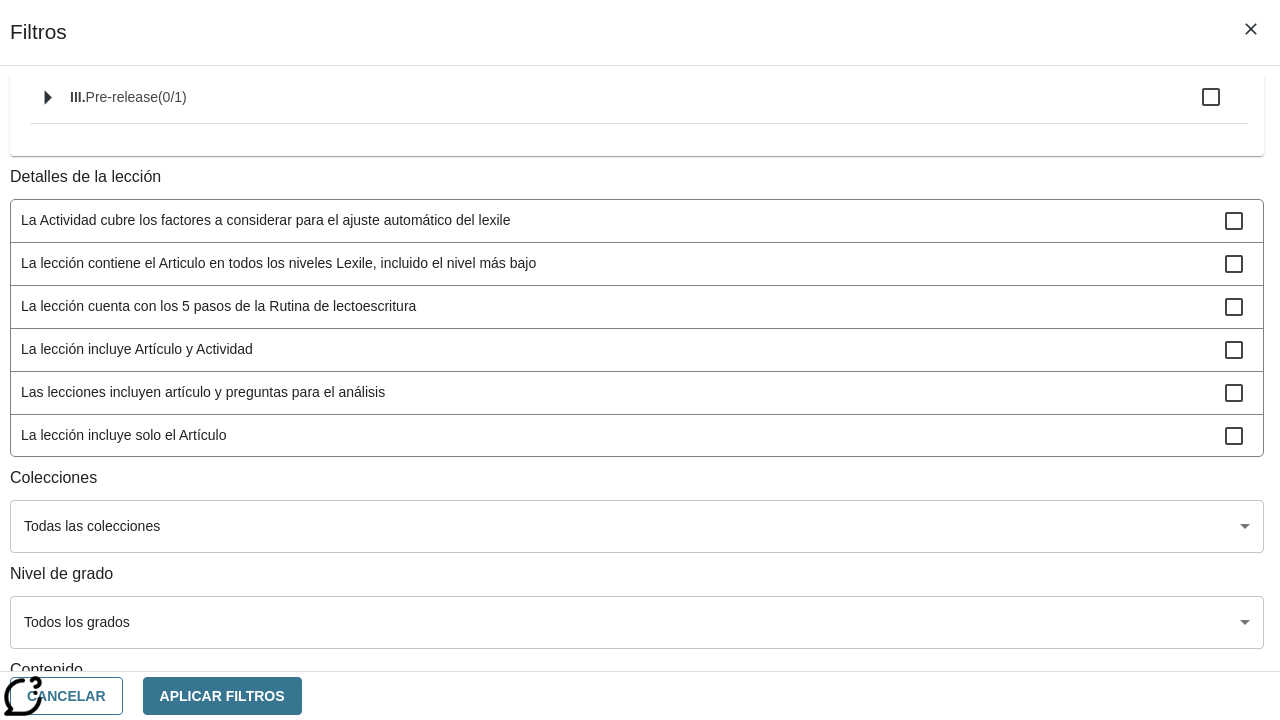 click on "Clases con el mayor puntaje hasta el  [DATE]
©   [YEAR] Achieve3000, Inc. y sus concedentes. Reservados todos los derechos.
×
Achieve 3000 CoBrowse support" at bounding box center [640, 495] 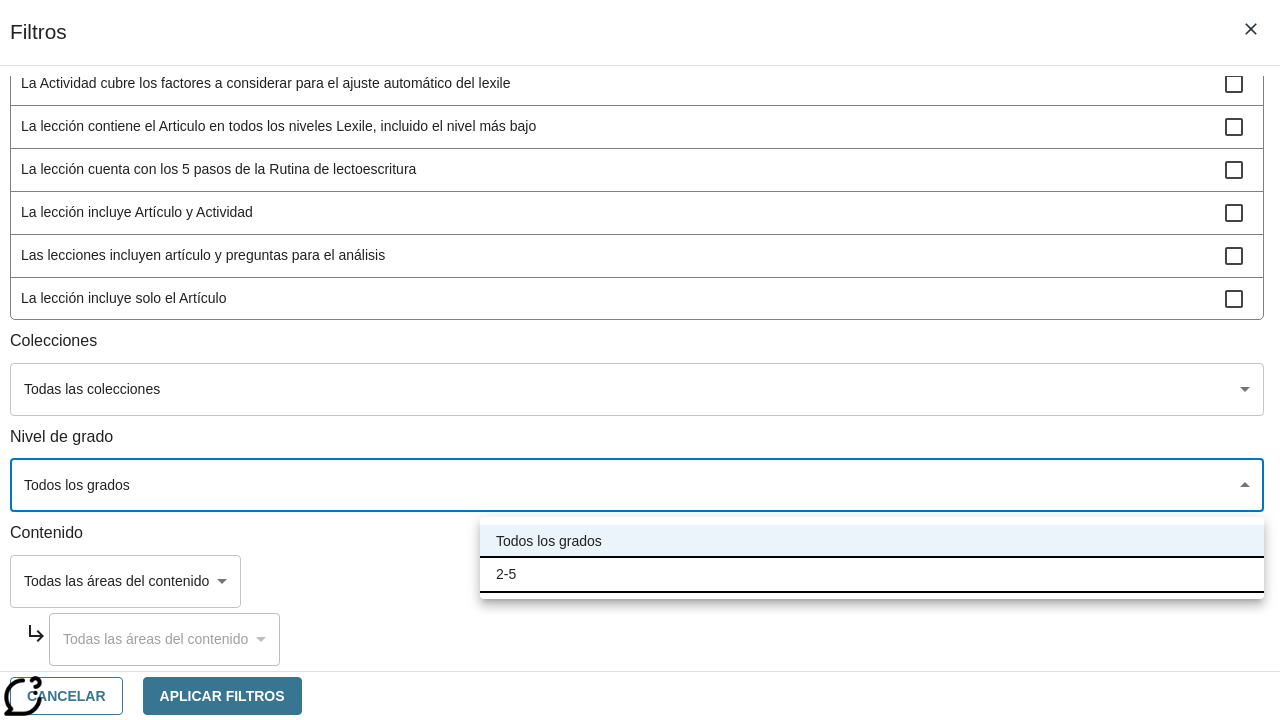 click on "2-5" at bounding box center [872, 574] 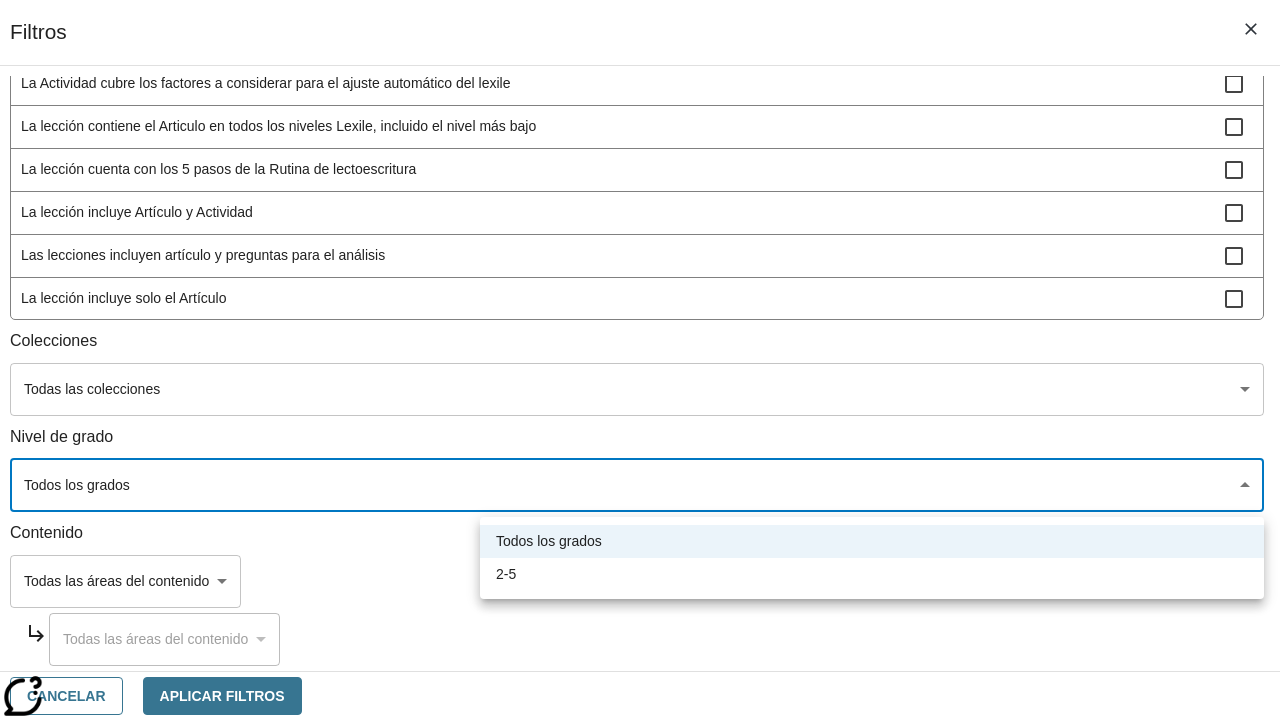 type on "1" 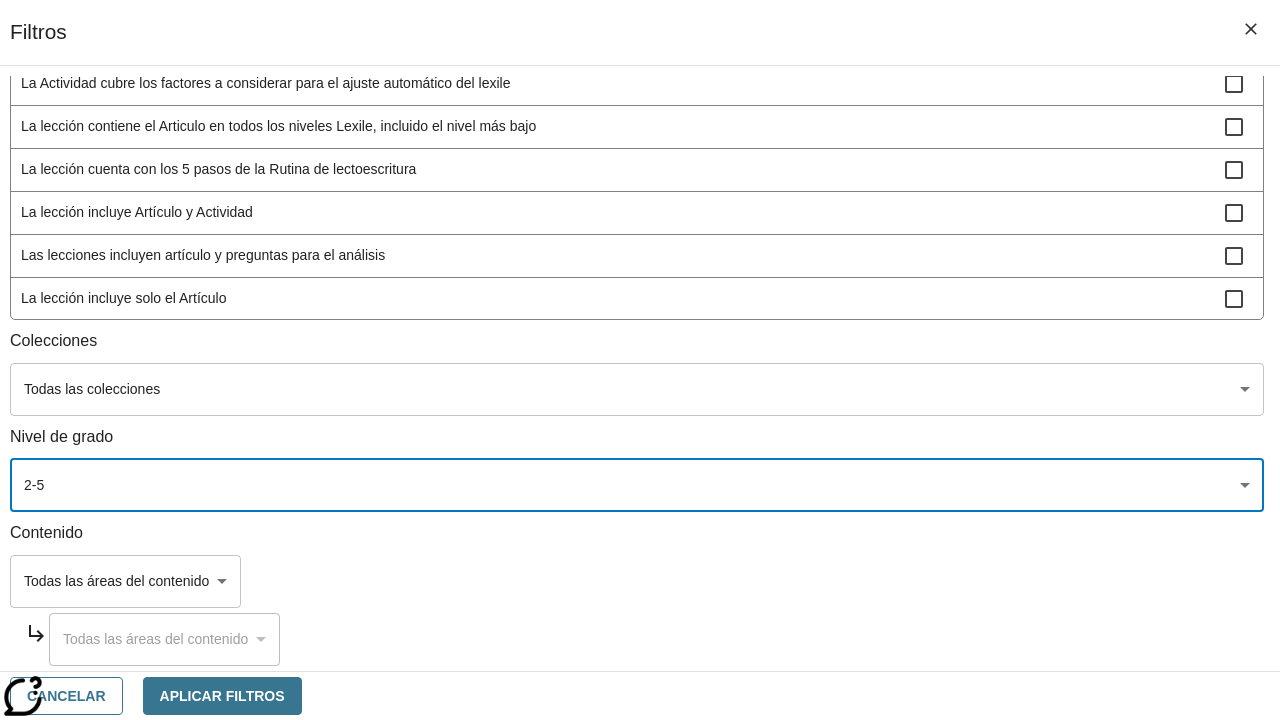 scroll, scrollTop: 47, scrollLeft: 0, axis: vertical 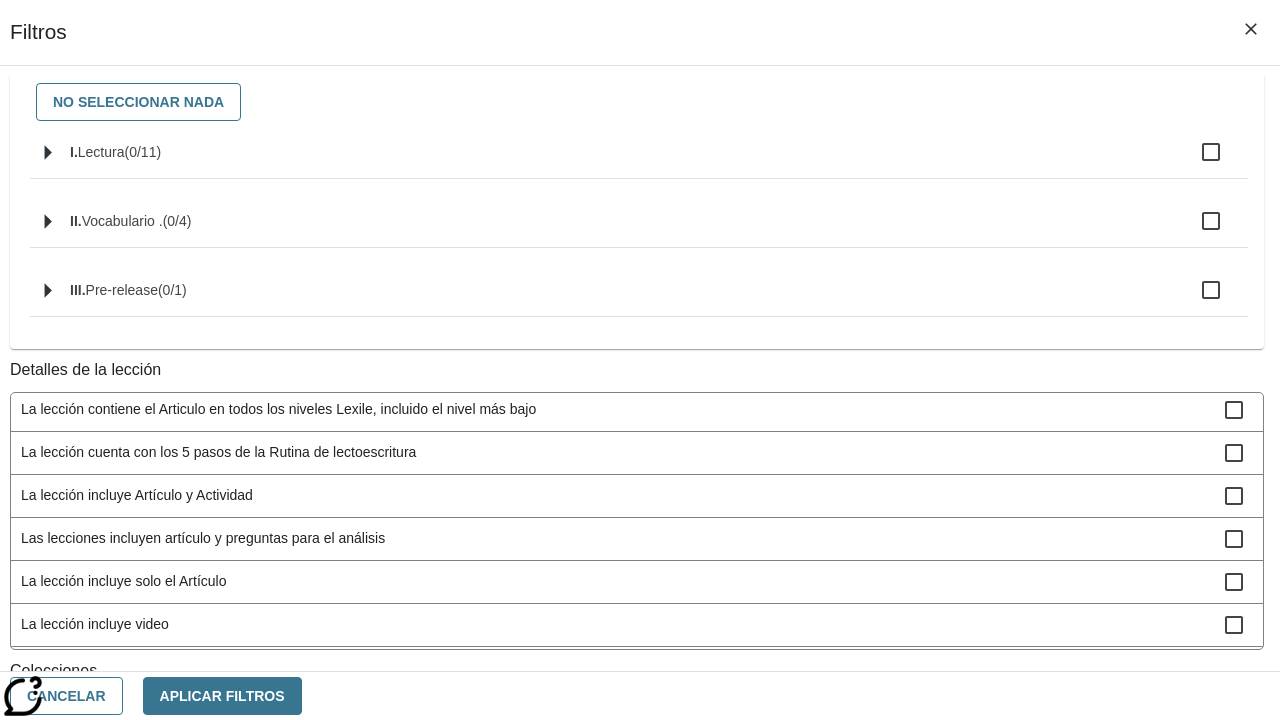 click on "La lección incluye video" at bounding box center [623, 624] 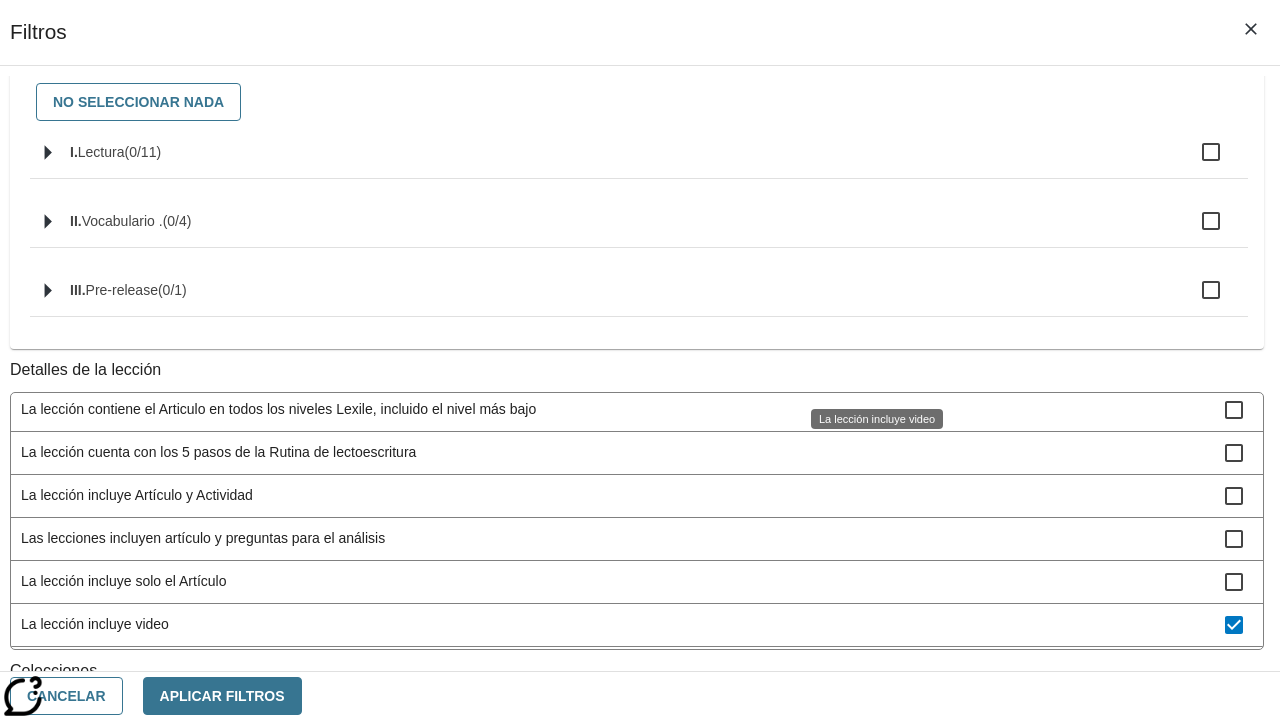 scroll, scrollTop: 153, scrollLeft: 0, axis: vertical 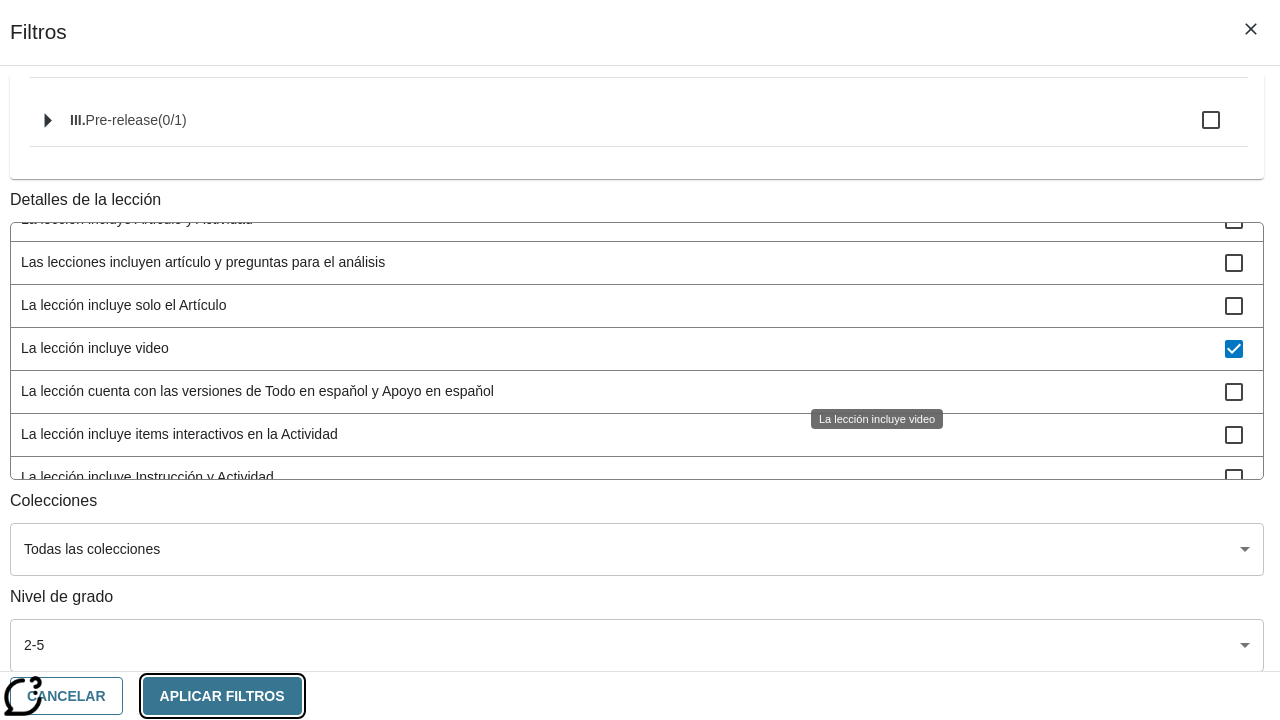 click on "Aplicar Filtros" at bounding box center [222, 696] 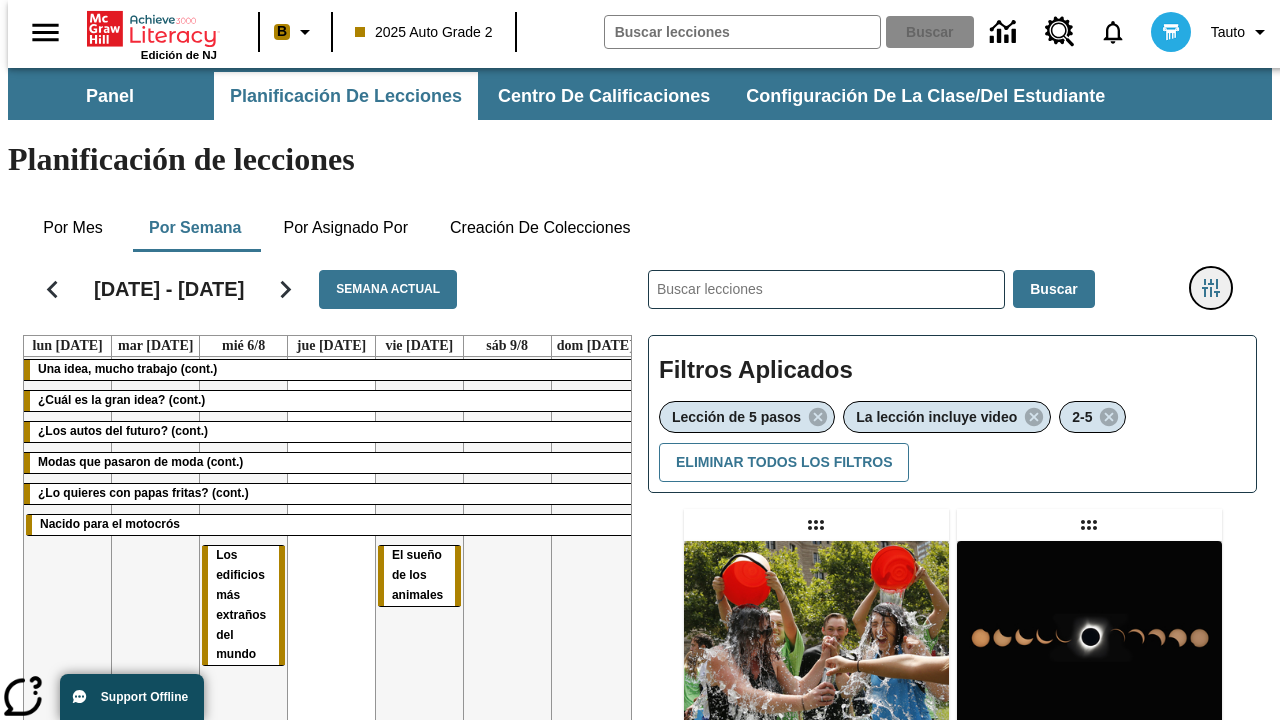 type 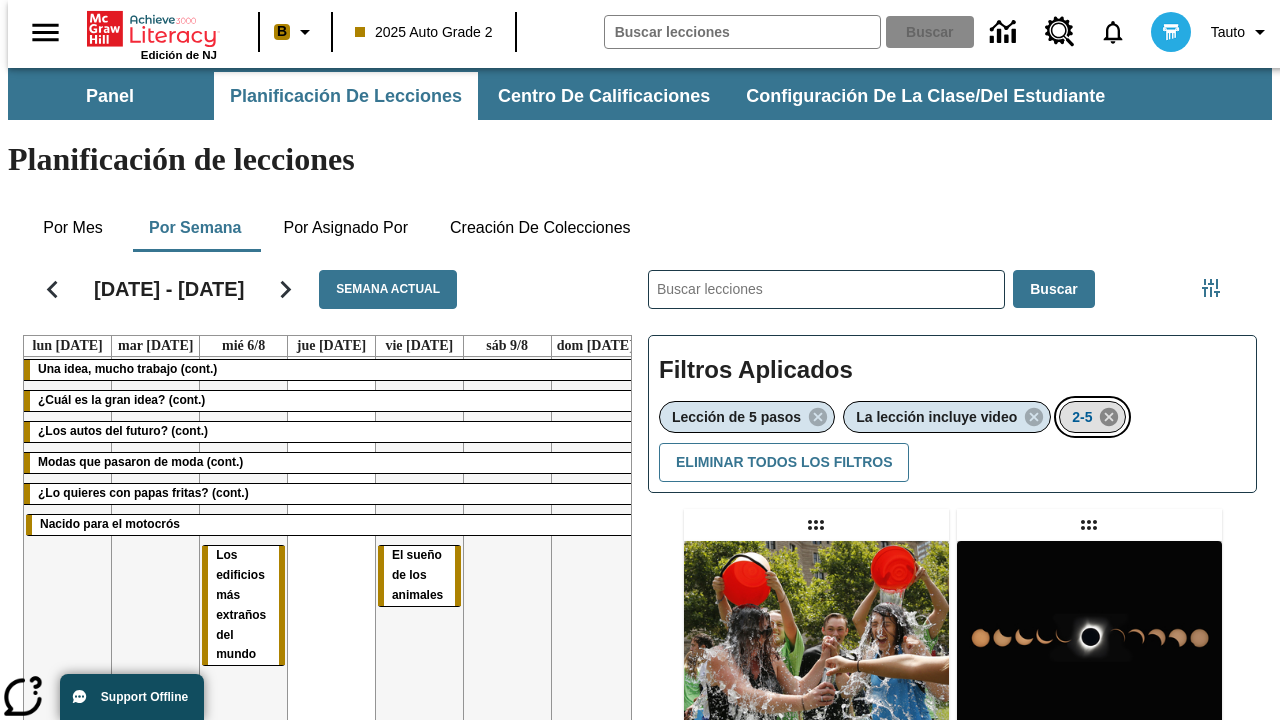 click 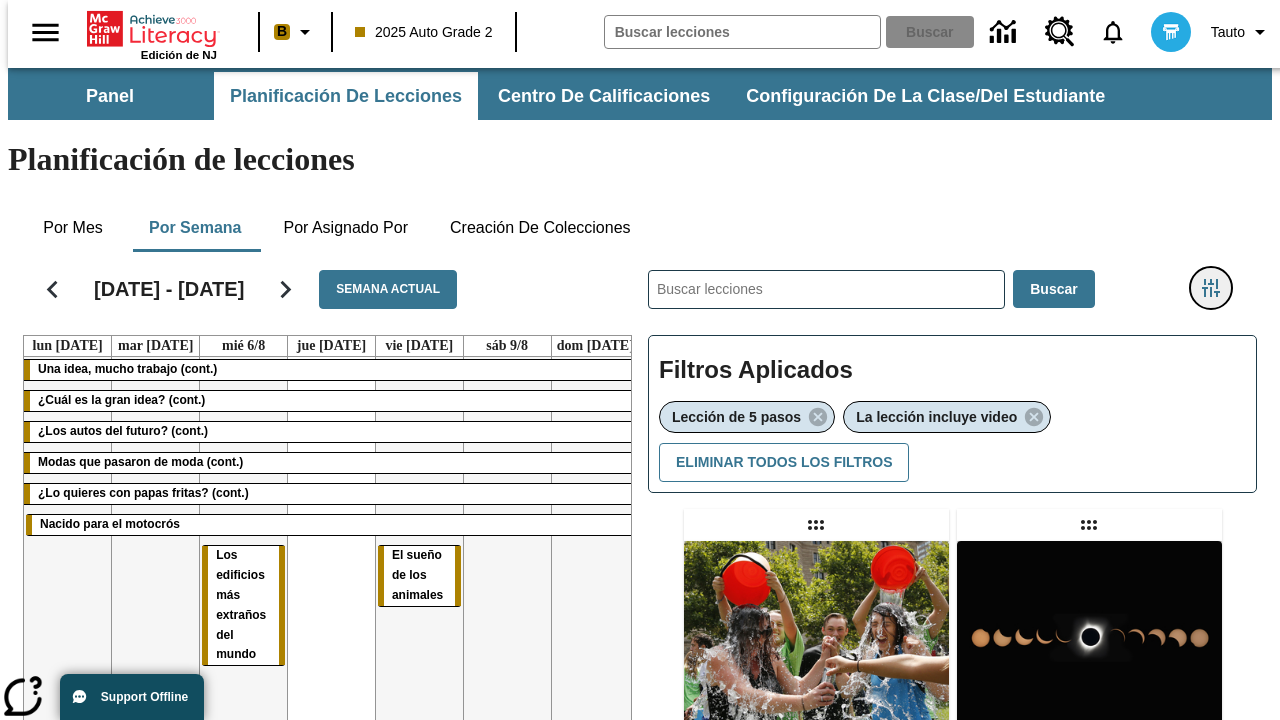 click 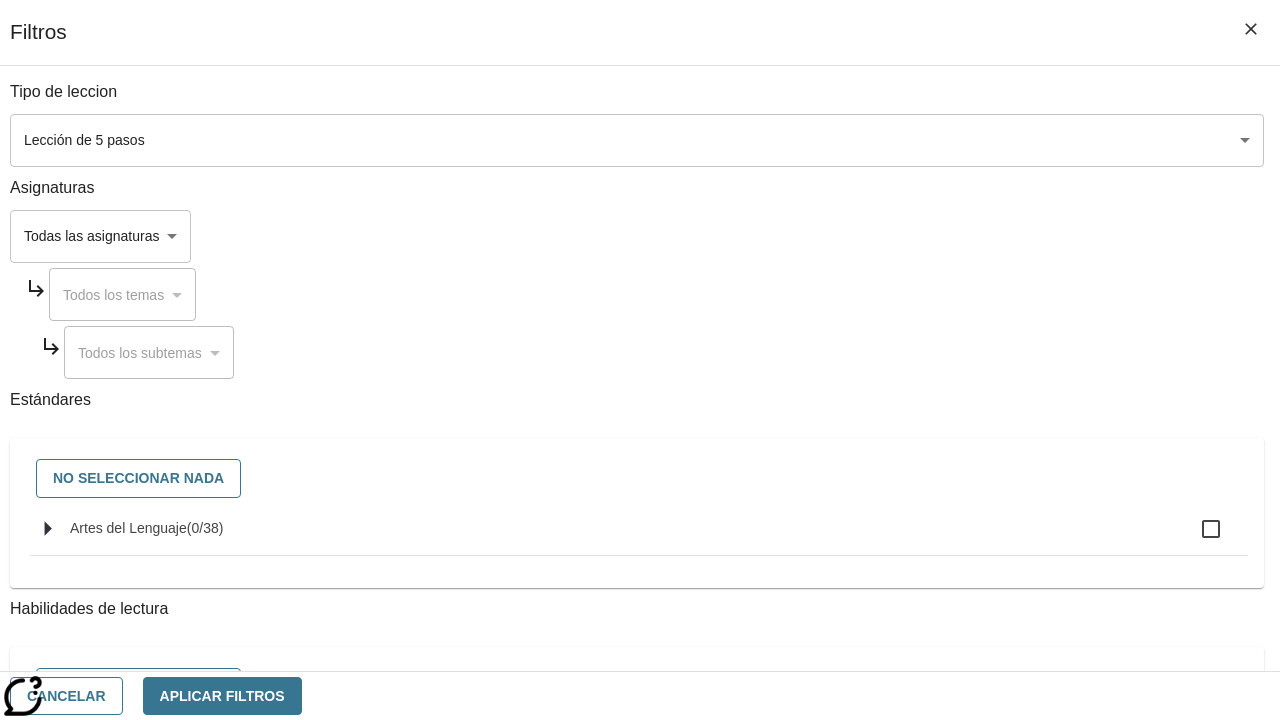 click on "Artes del Lenguaje" 